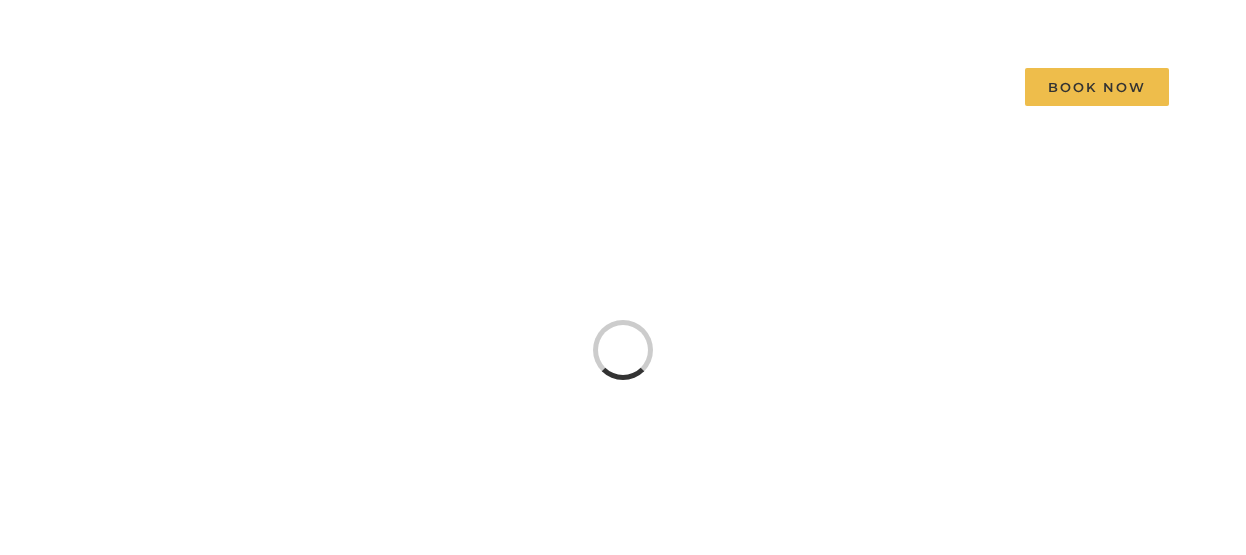 scroll, scrollTop: 0, scrollLeft: 0, axis: both 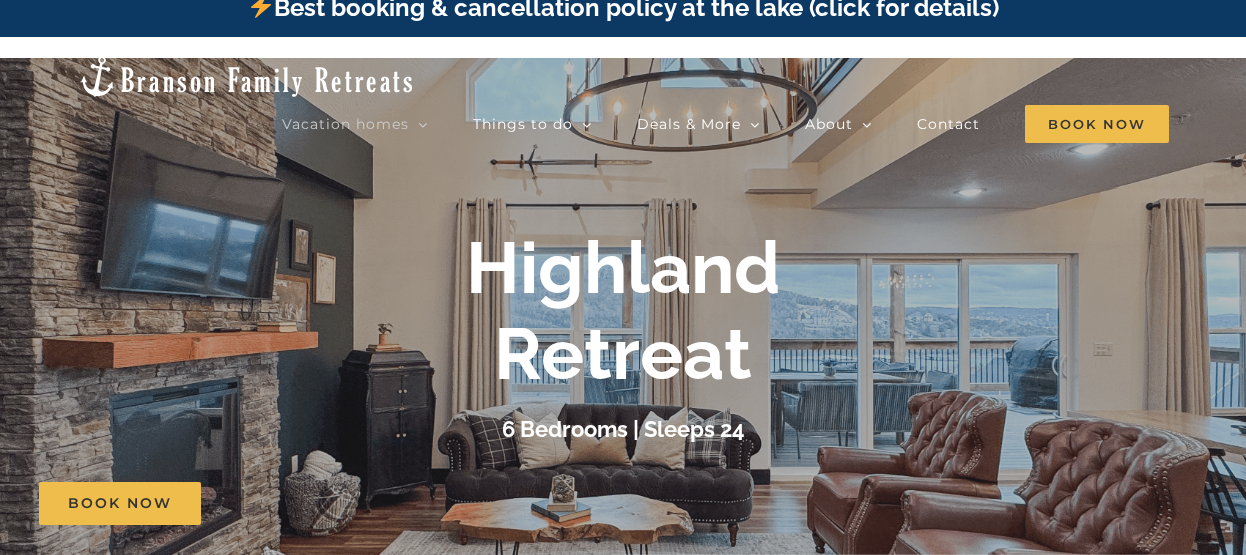 click on "Highland
Retreat
6 Bedrooms | Sleeps 24" at bounding box center (623, 336) 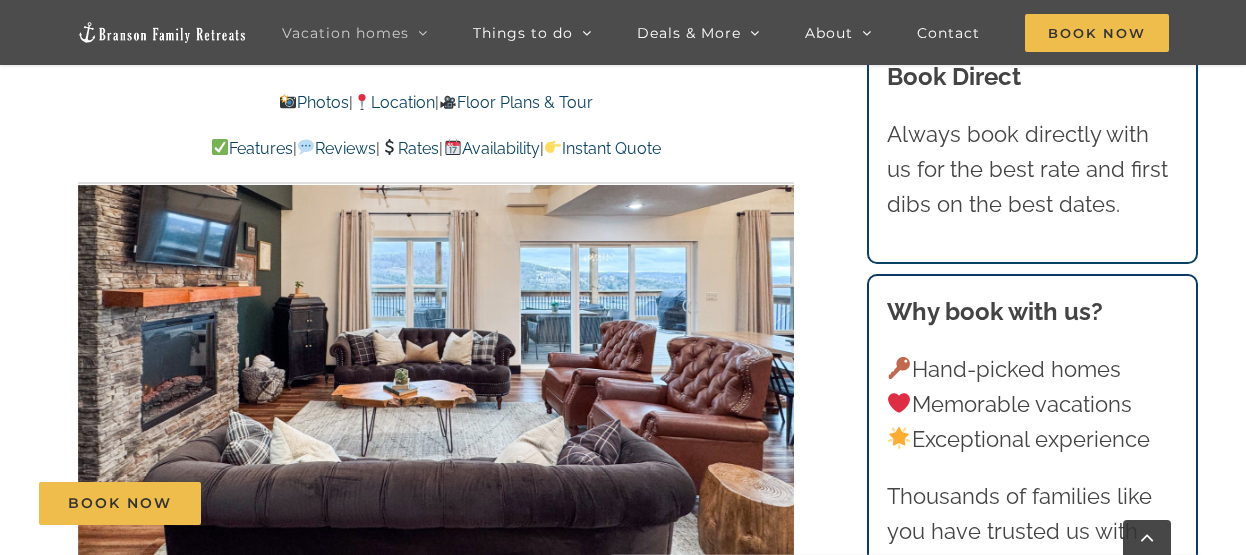 scroll, scrollTop: 1366, scrollLeft: 0, axis: vertical 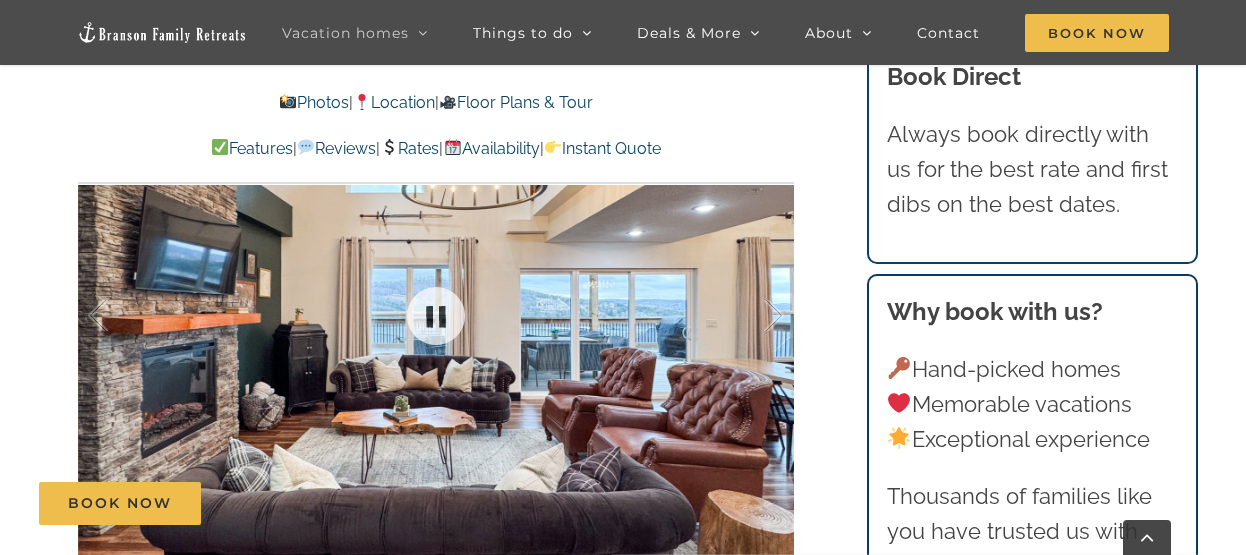 click at bounding box center [436, 315] 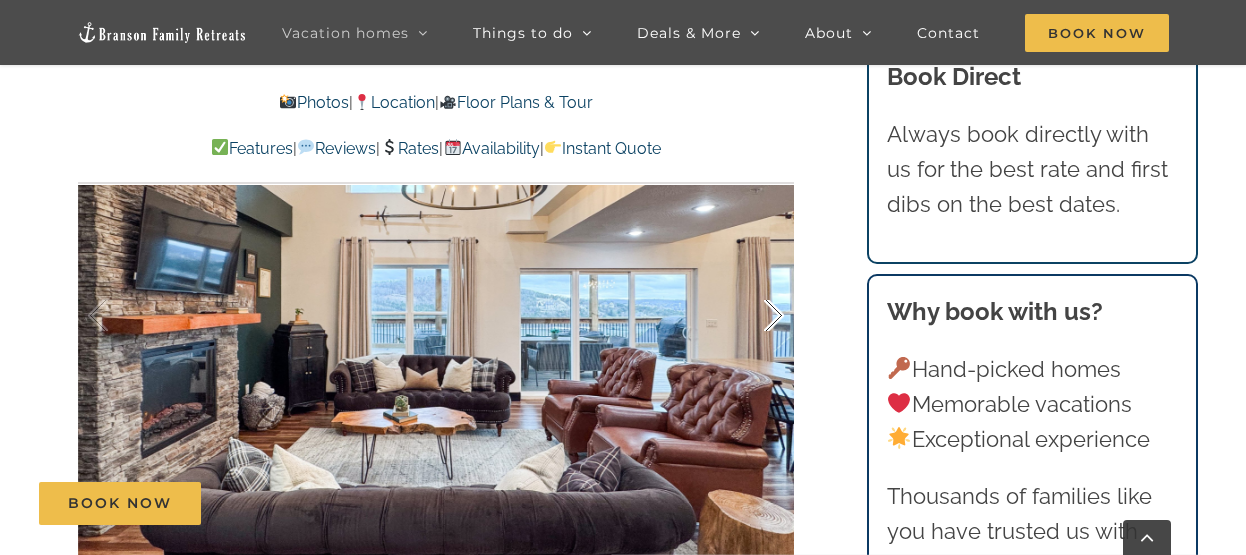 click at bounding box center (753, 316) 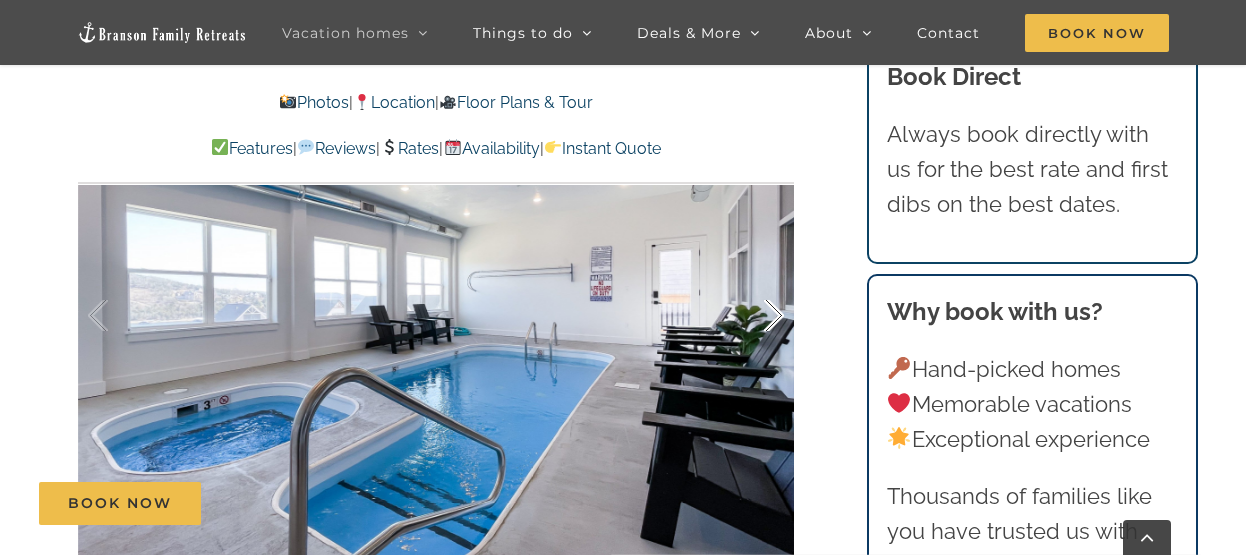 click at bounding box center [753, 316] 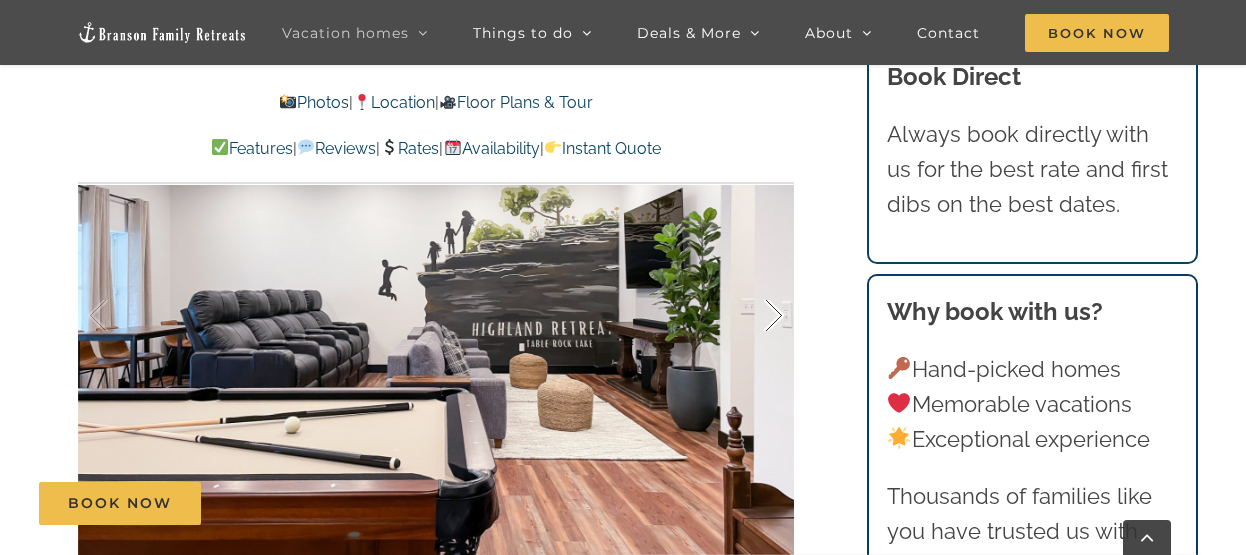 click at bounding box center (753, 316) 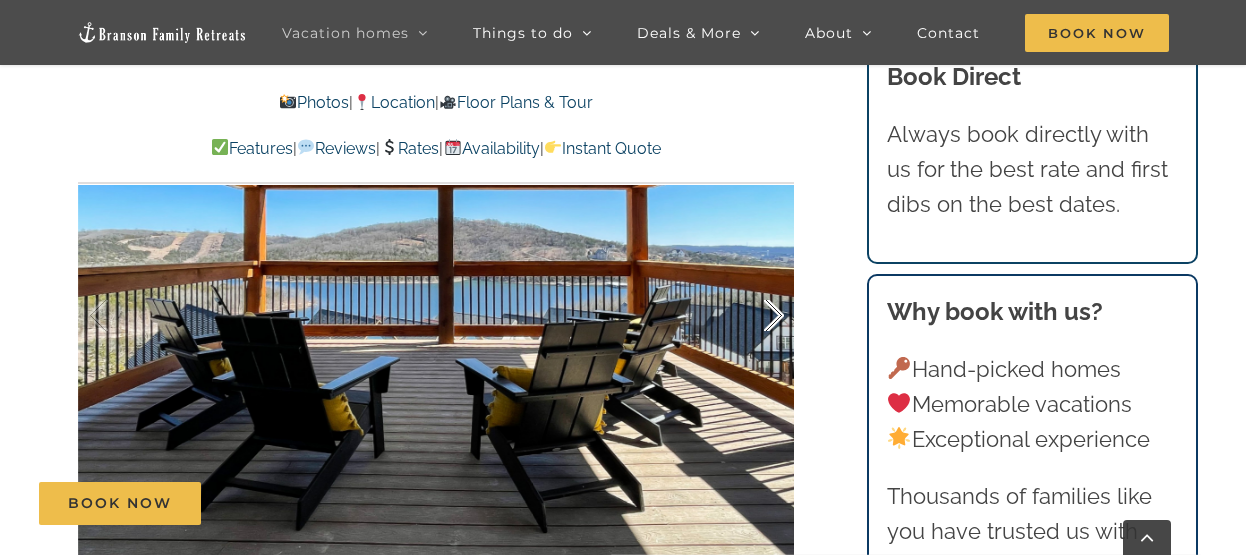 click at bounding box center [753, 316] 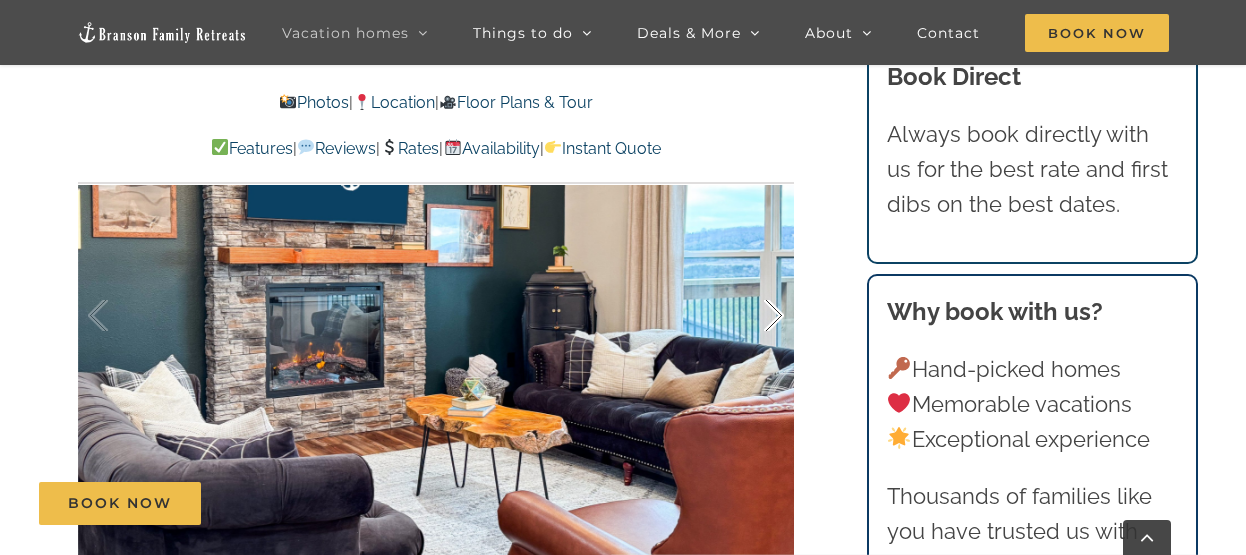 click at bounding box center [753, 316] 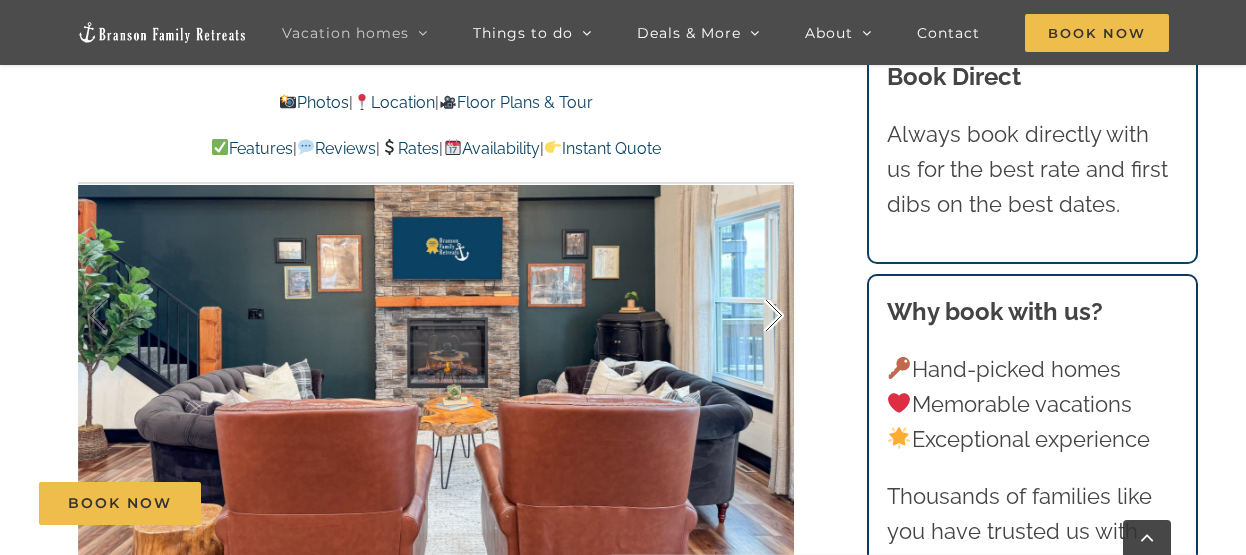 click at bounding box center (753, 316) 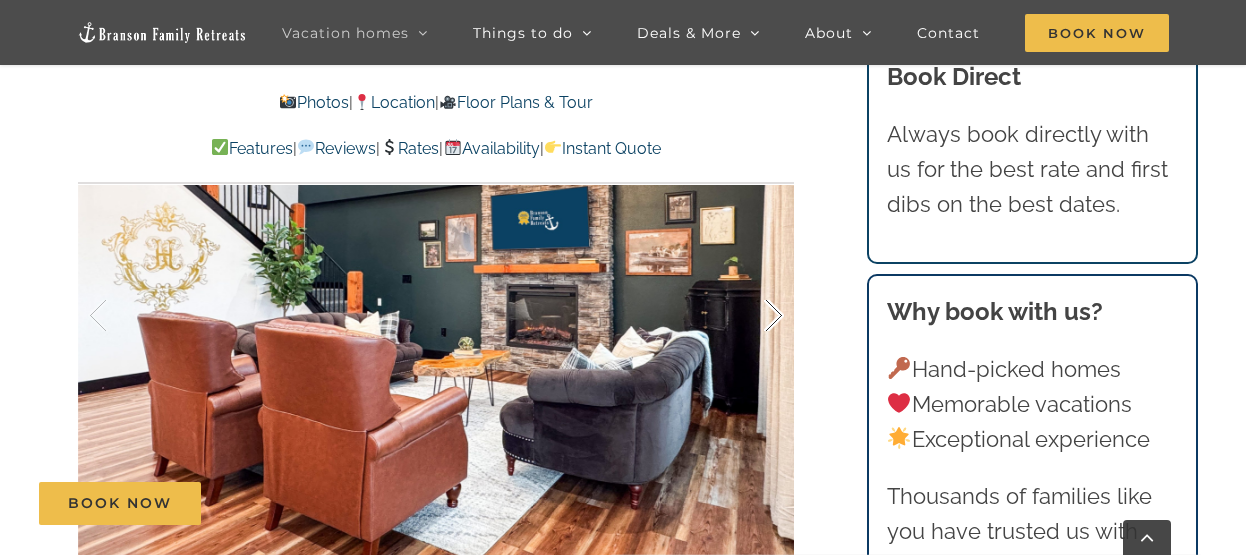 click at bounding box center [753, 316] 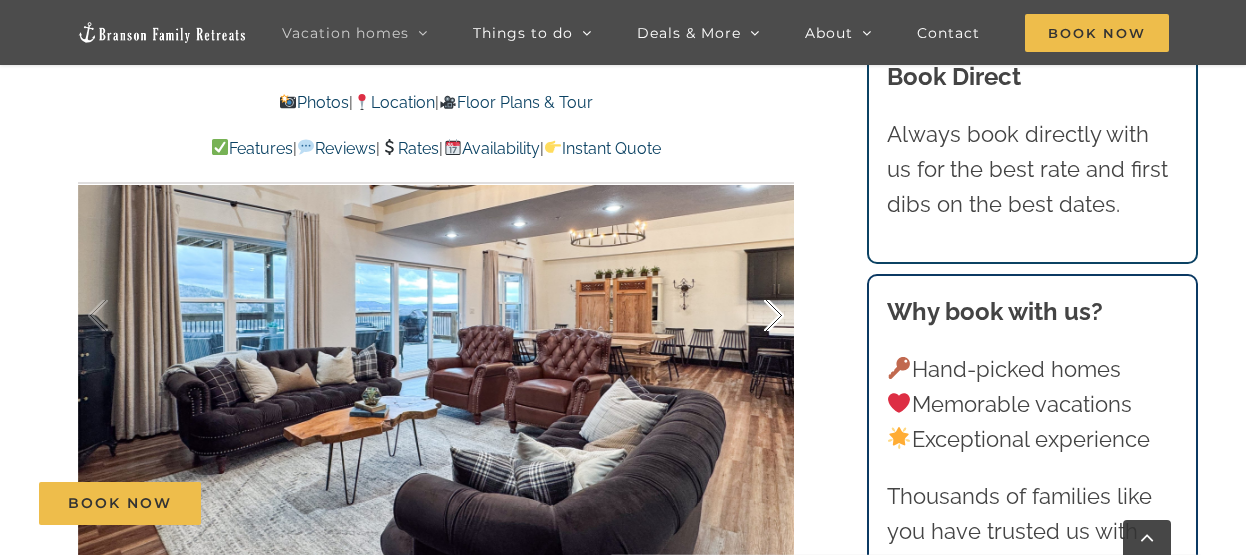click at bounding box center [753, 316] 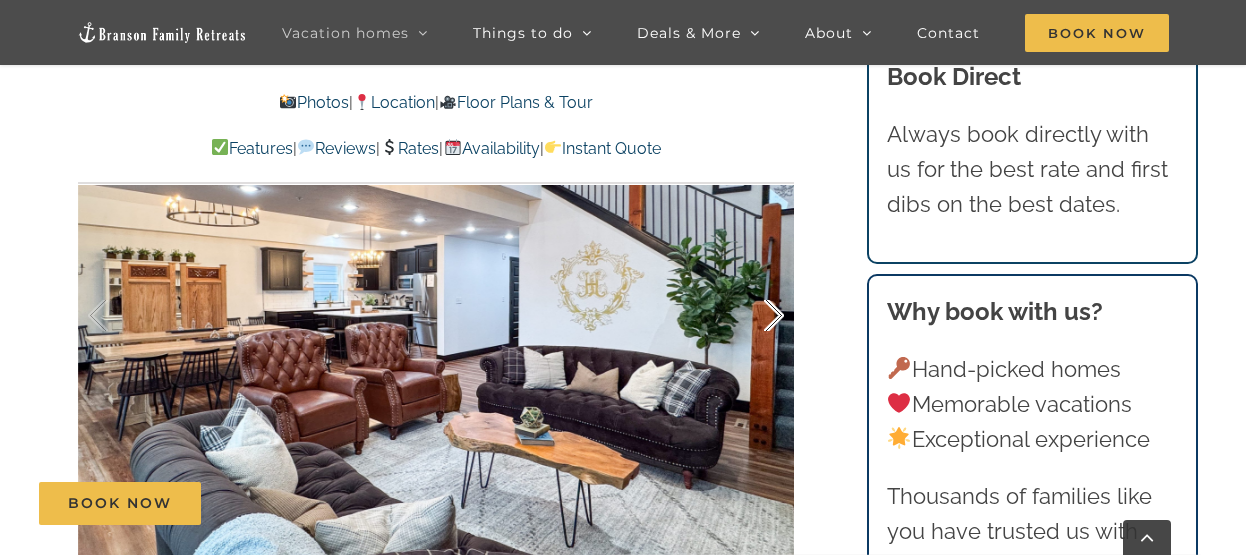 click at bounding box center [753, 316] 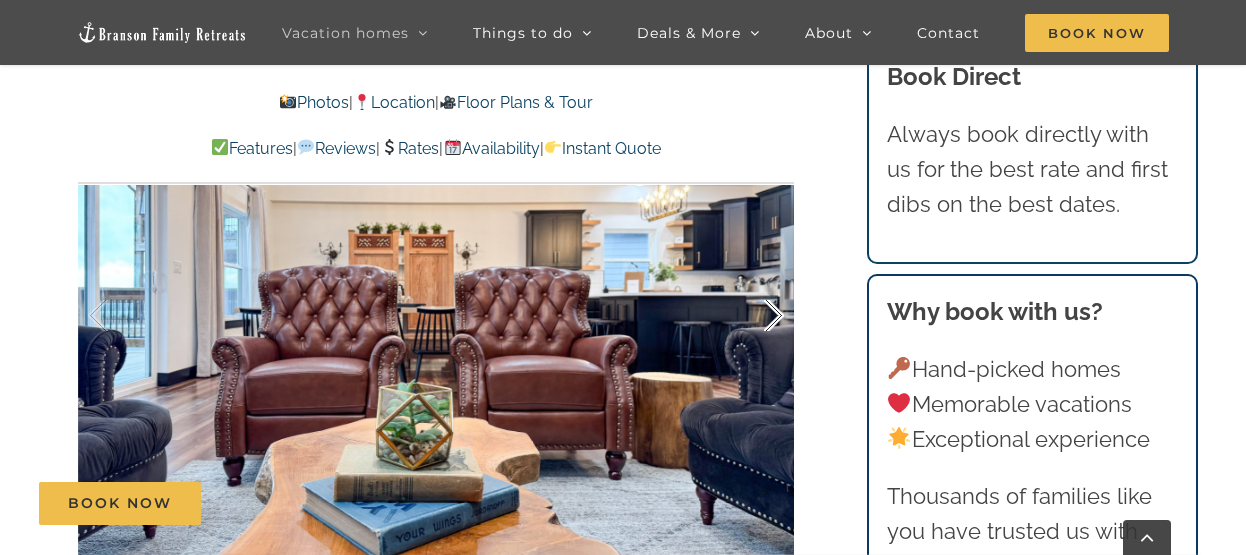 click at bounding box center (753, 316) 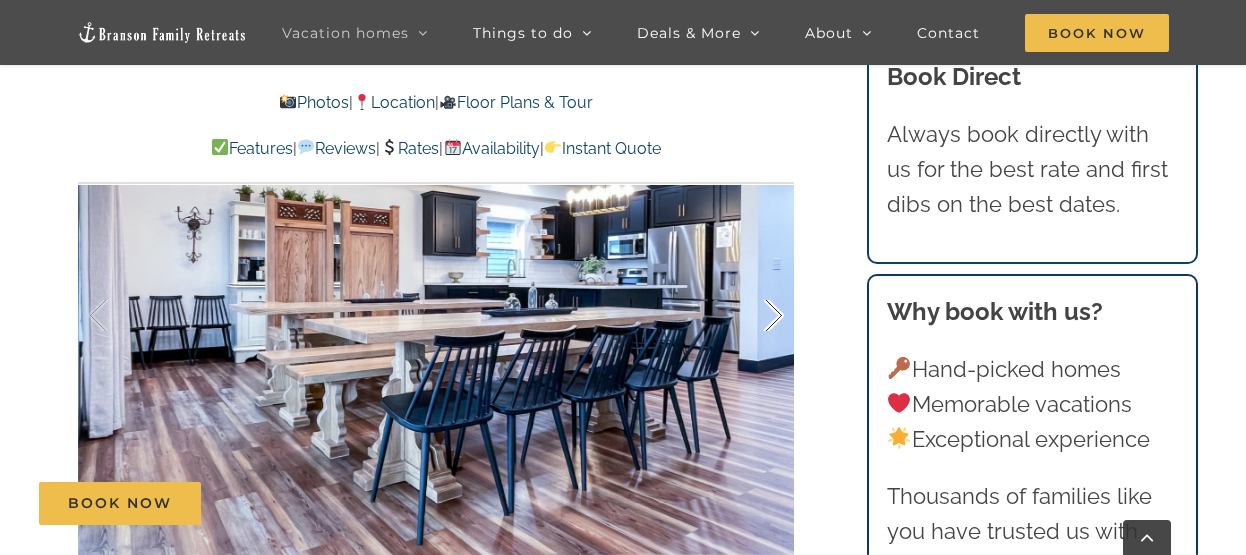 click at bounding box center [753, 316] 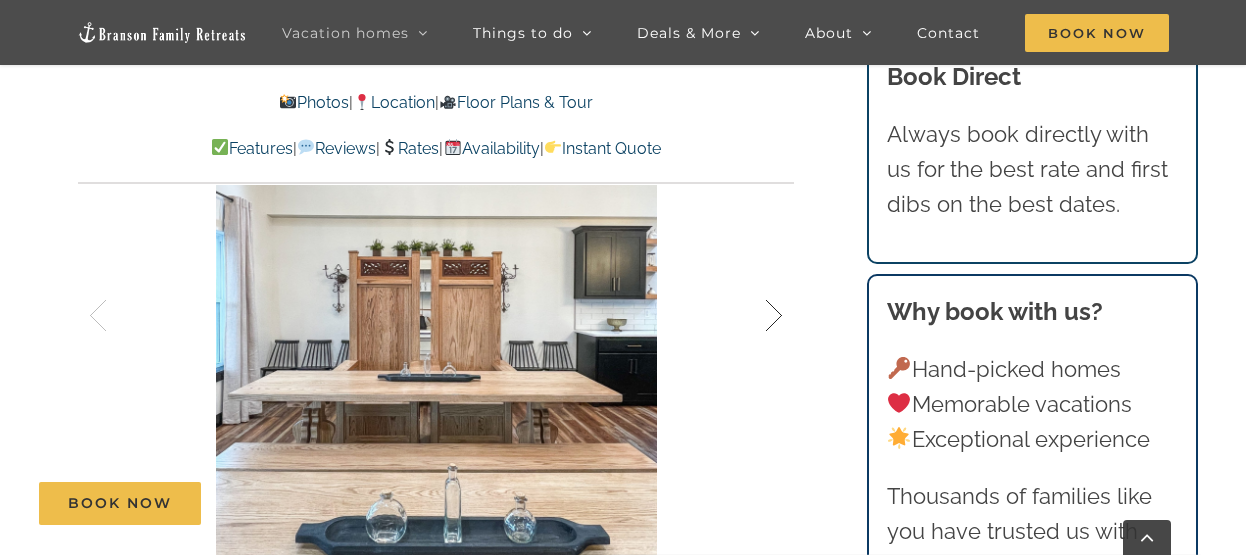 click at bounding box center [753, 316] 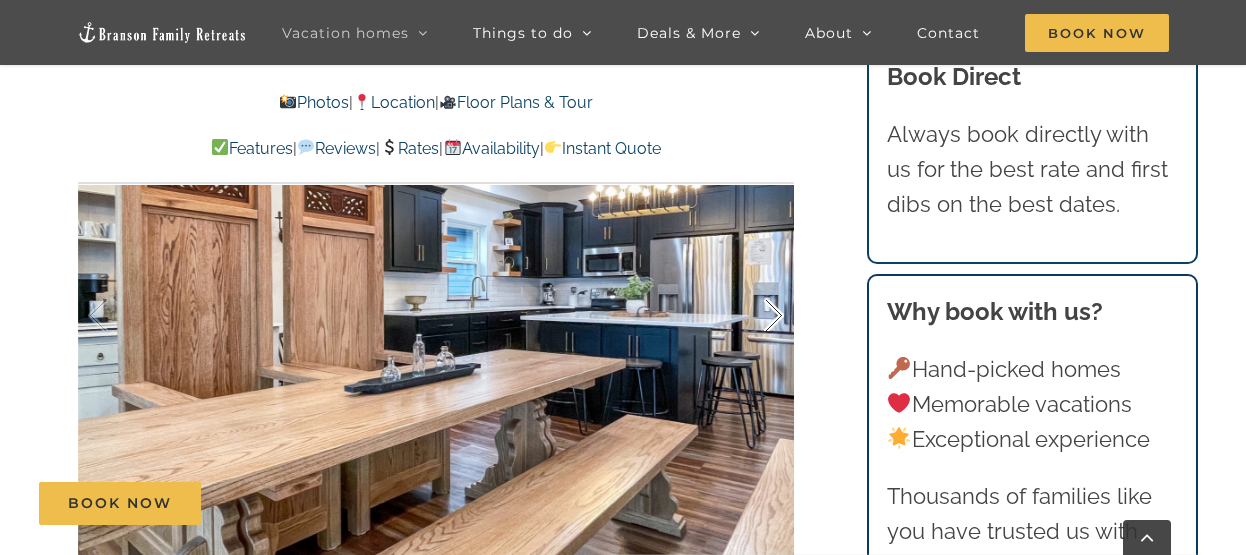 click at bounding box center [753, 316] 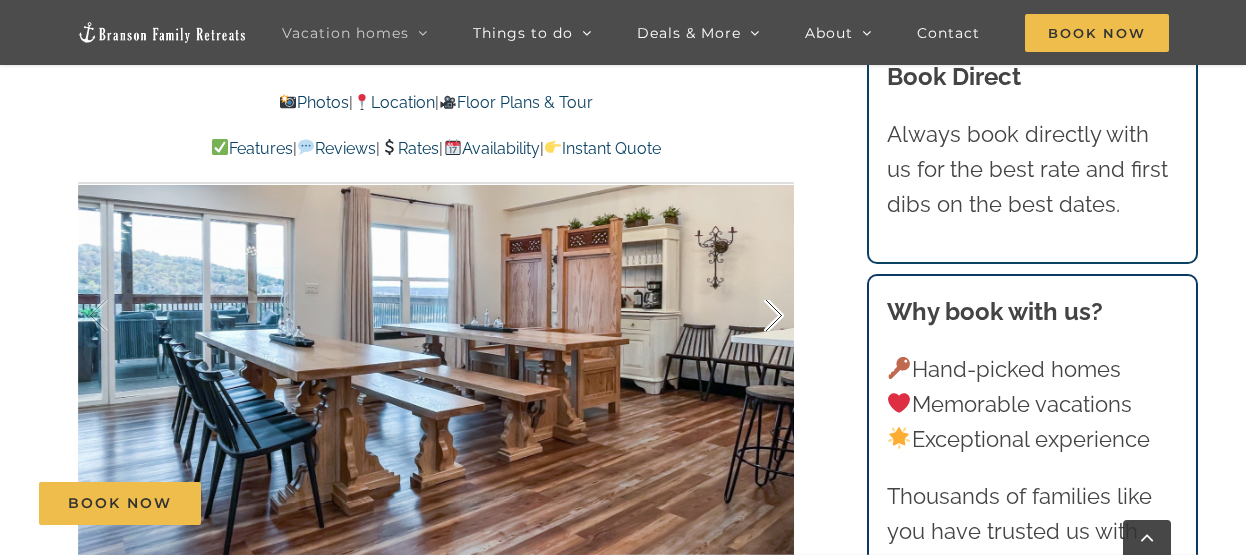 click at bounding box center [753, 316] 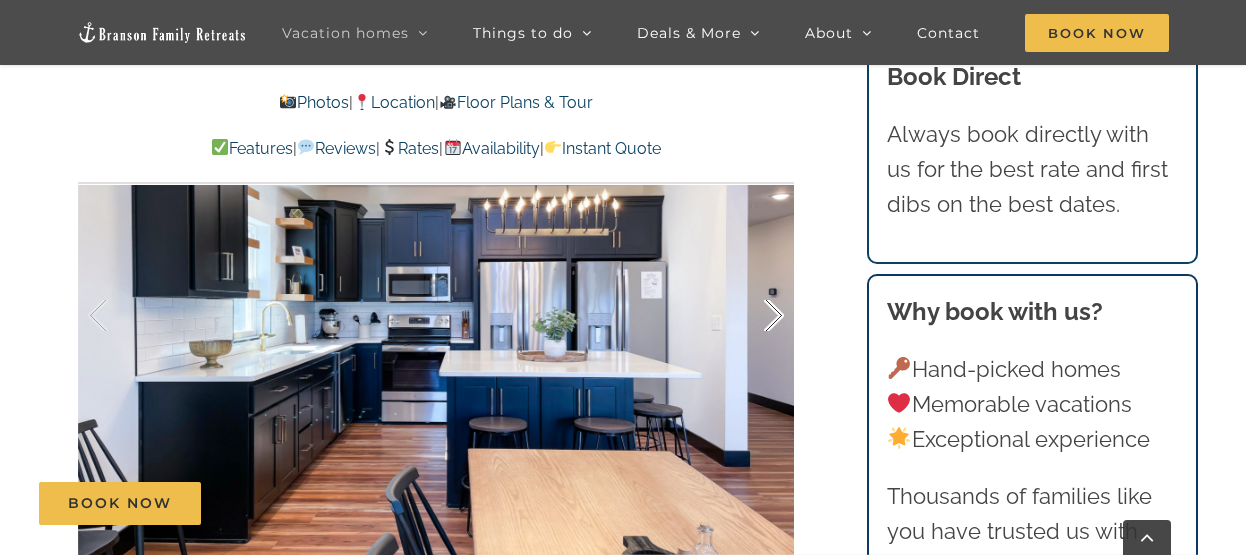 click at bounding box center [753, 316] 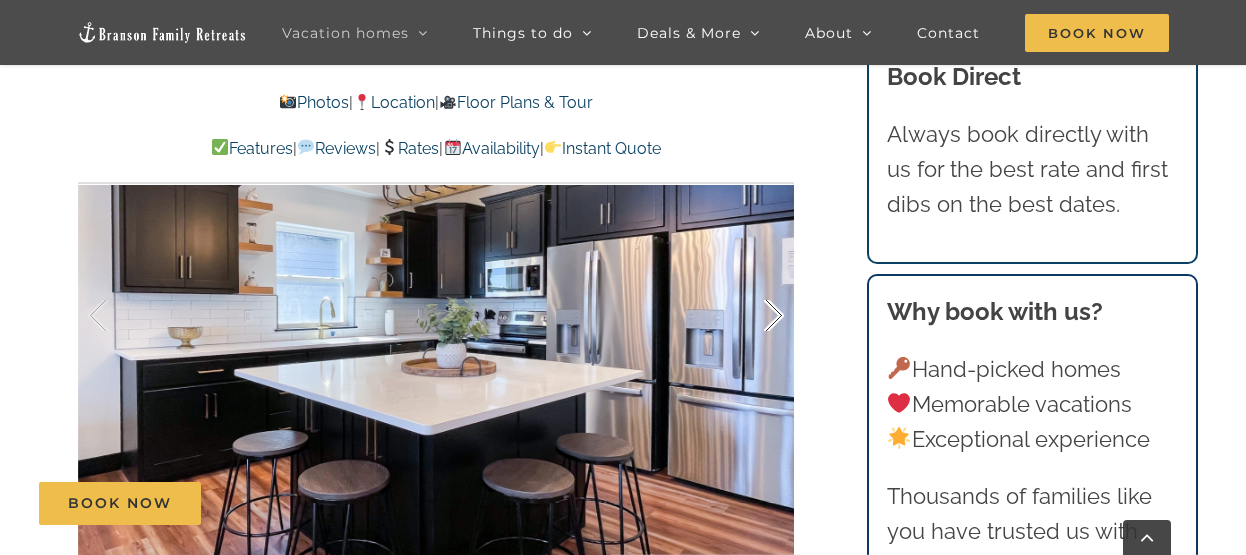 click at bounding box center [753, 316] 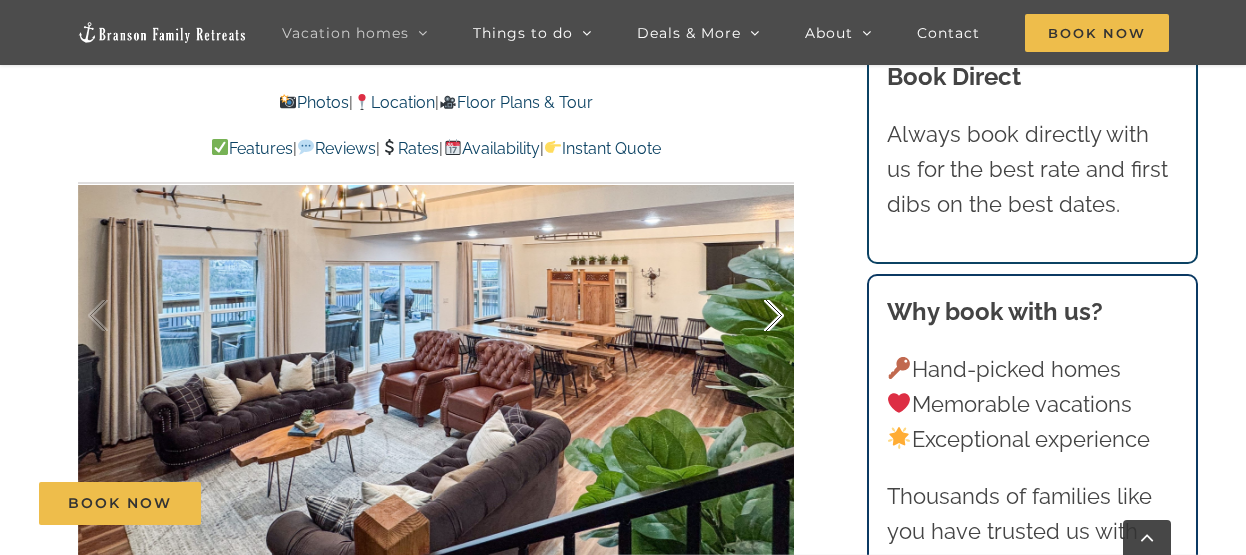 click at bounding box center [753, 316] 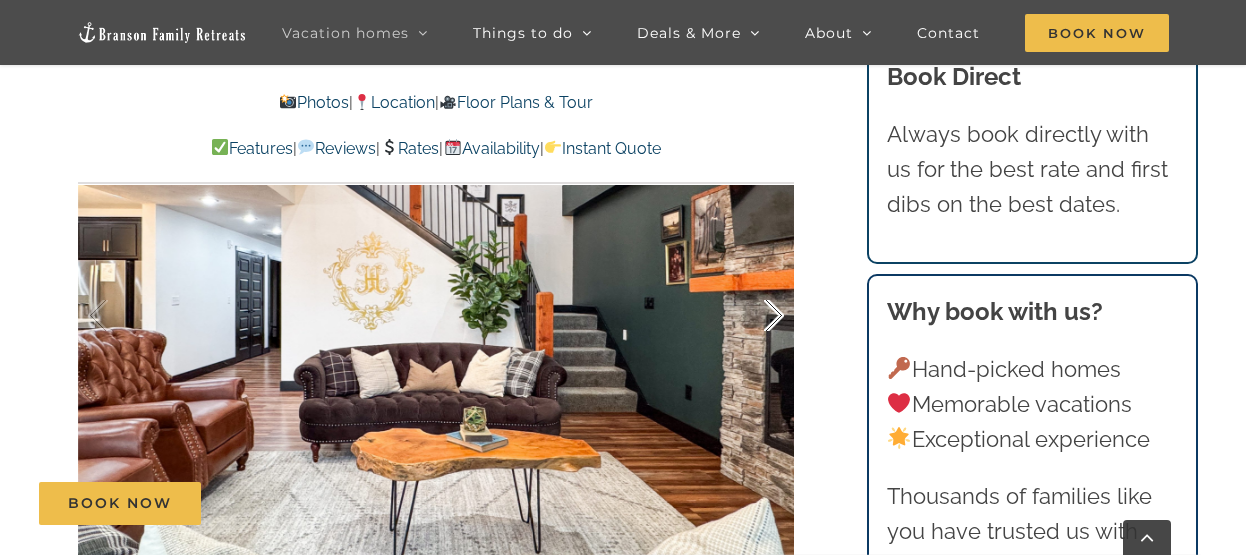 click at bounding box center [753, 316] 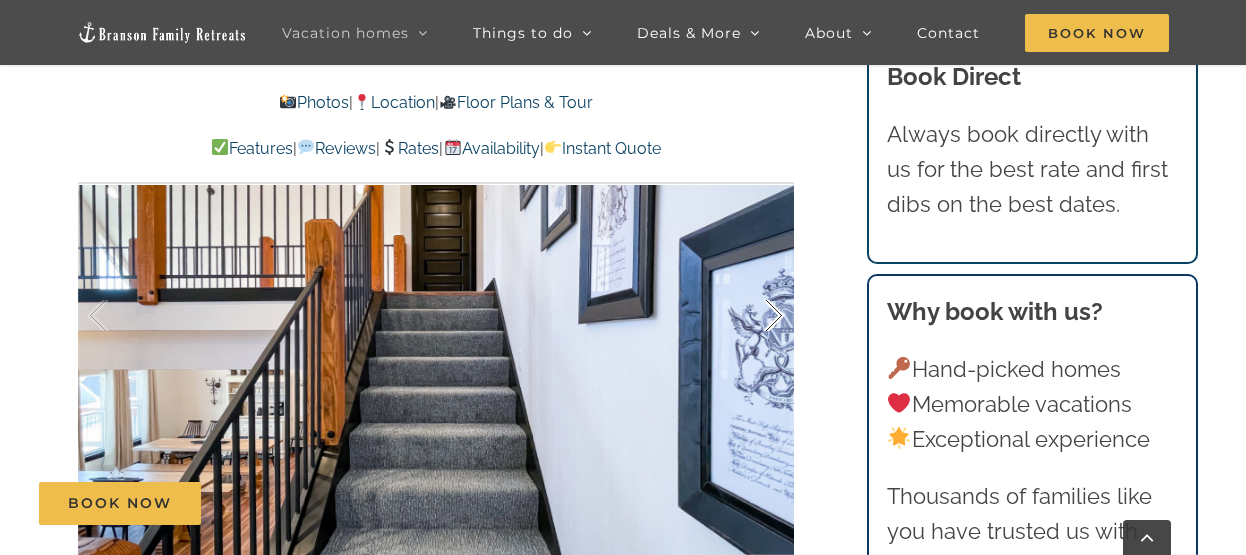 click at bounding box center (753, 316) 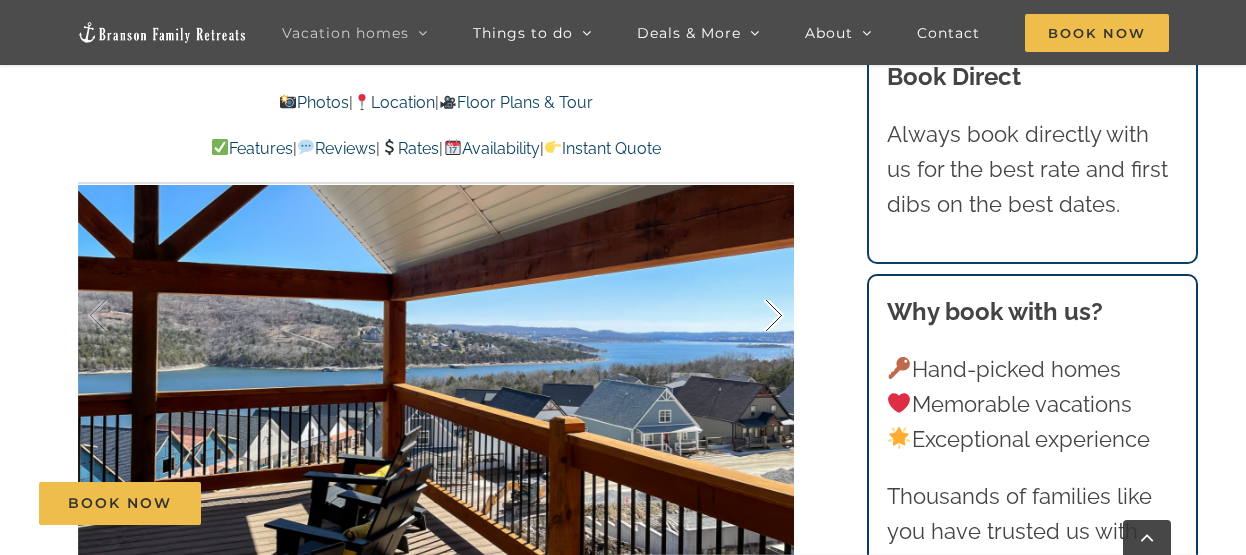 click at bounding box center [753, 316] 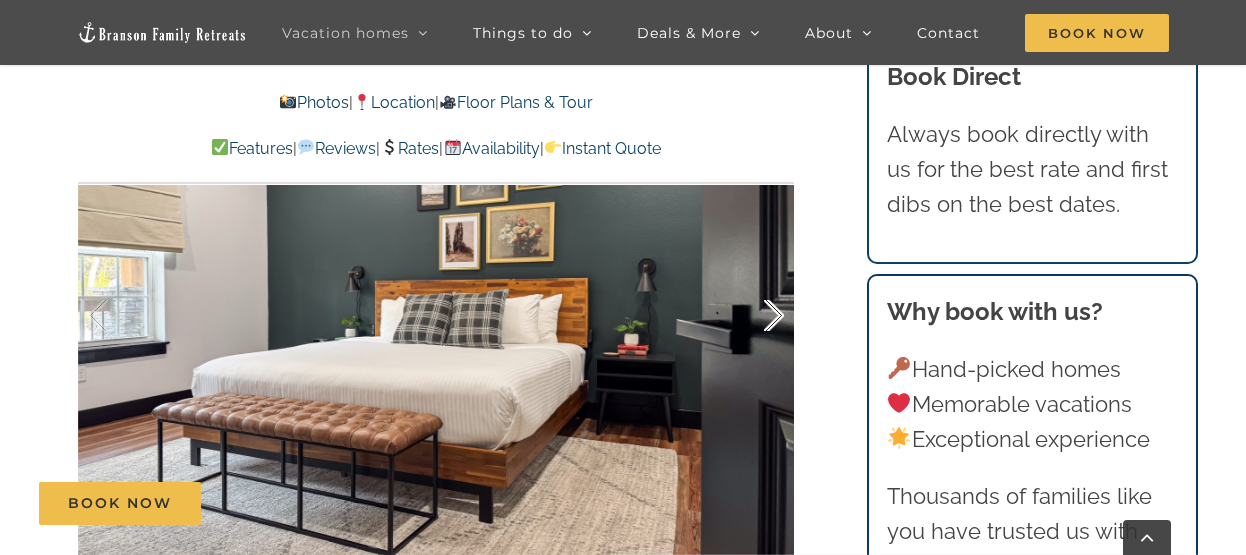 click at bounding box center (753, 316) 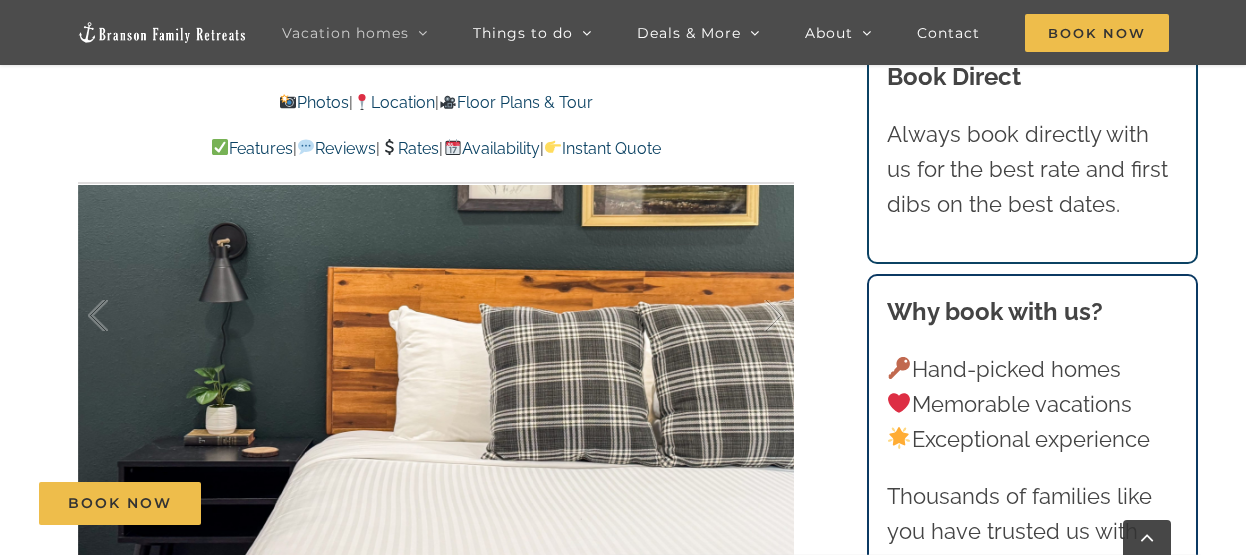 click on "Rates" at bounding box center [409, 148] 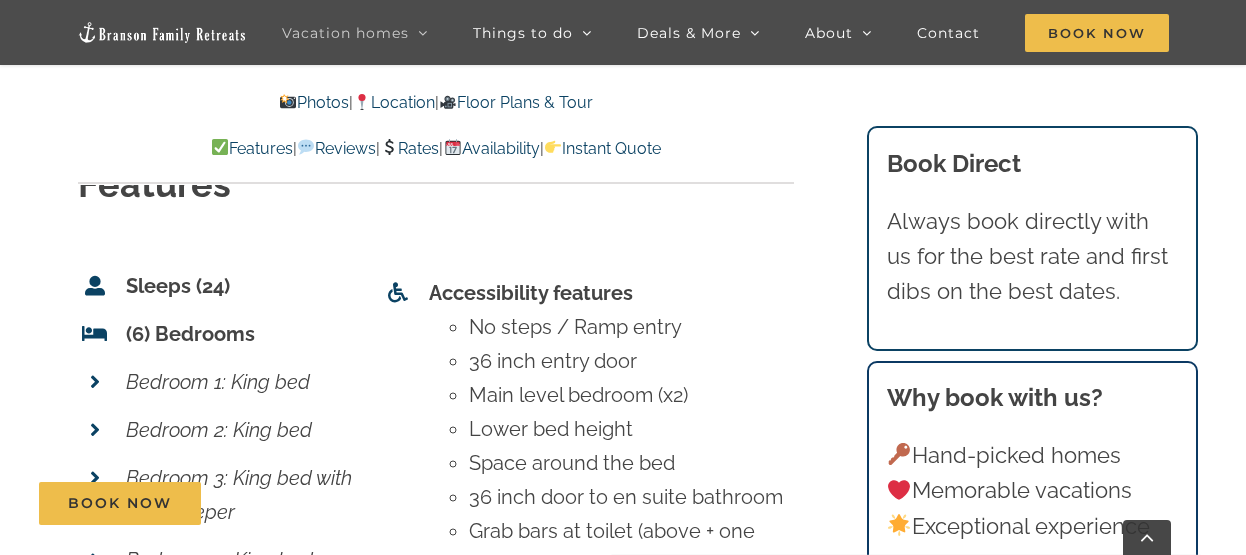 scroll, scrollTop: 6084, scrollLeft: 0, axis: vertical 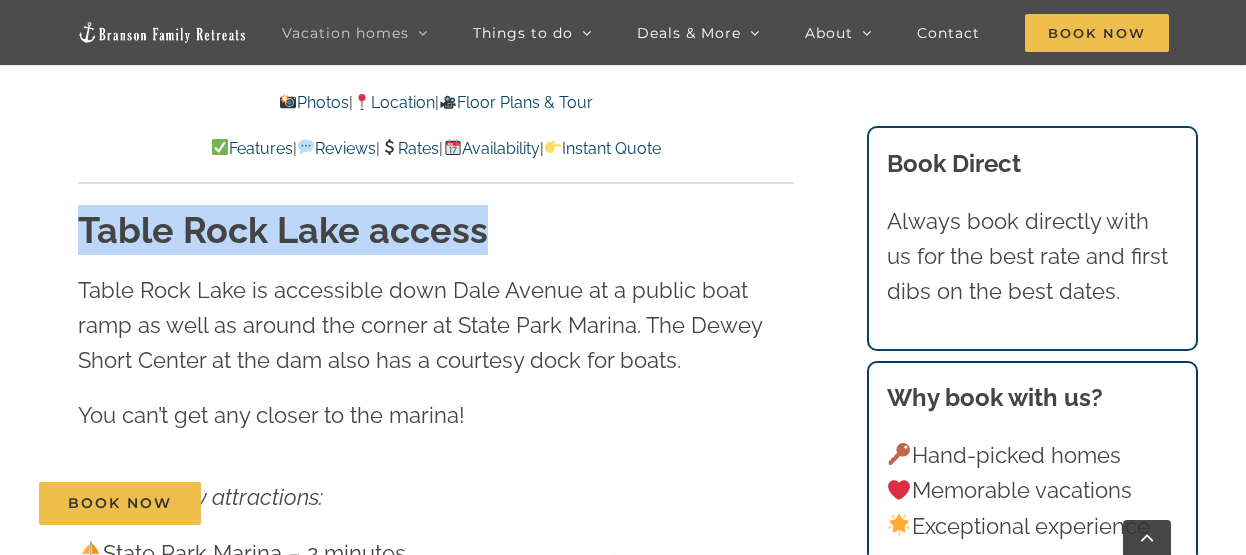 drag, startPoint x: 1227, startPoint y: 245, endPoint x: 1221, endPoint y: 163, distance: 82.219215 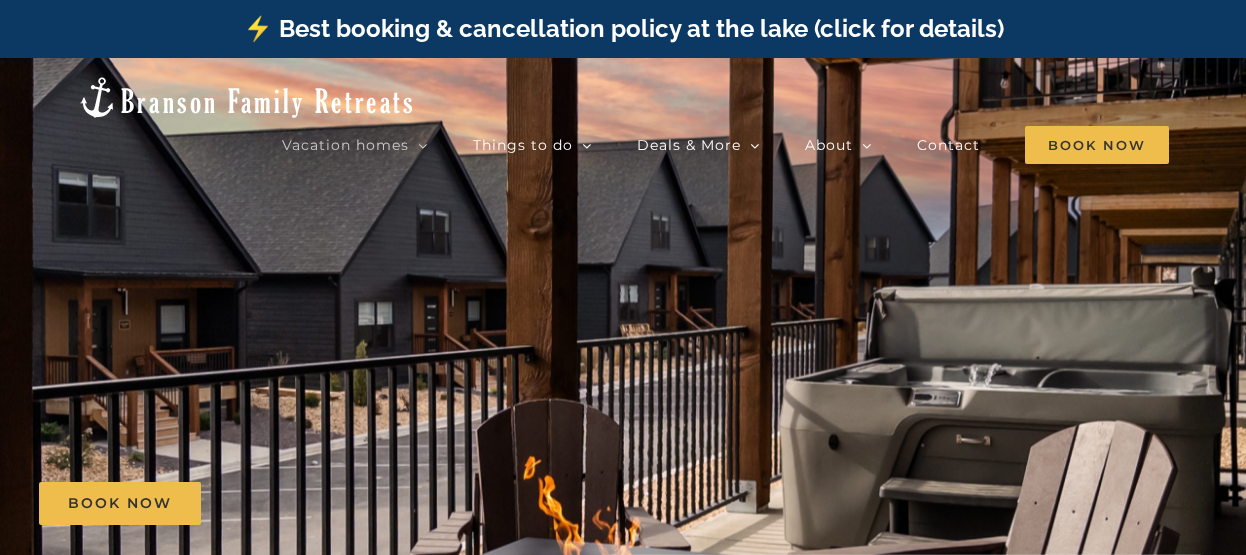 scroll, scrollTop: 0, scrollLeft: 0, axis: both 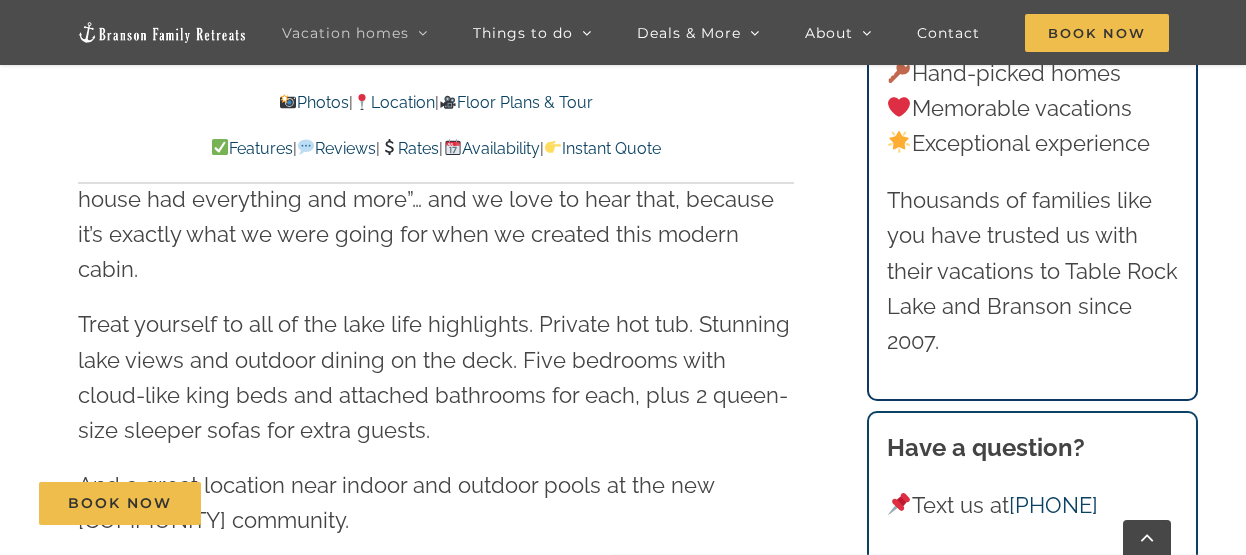 click on "Rates" at bounding box center [409, 148] 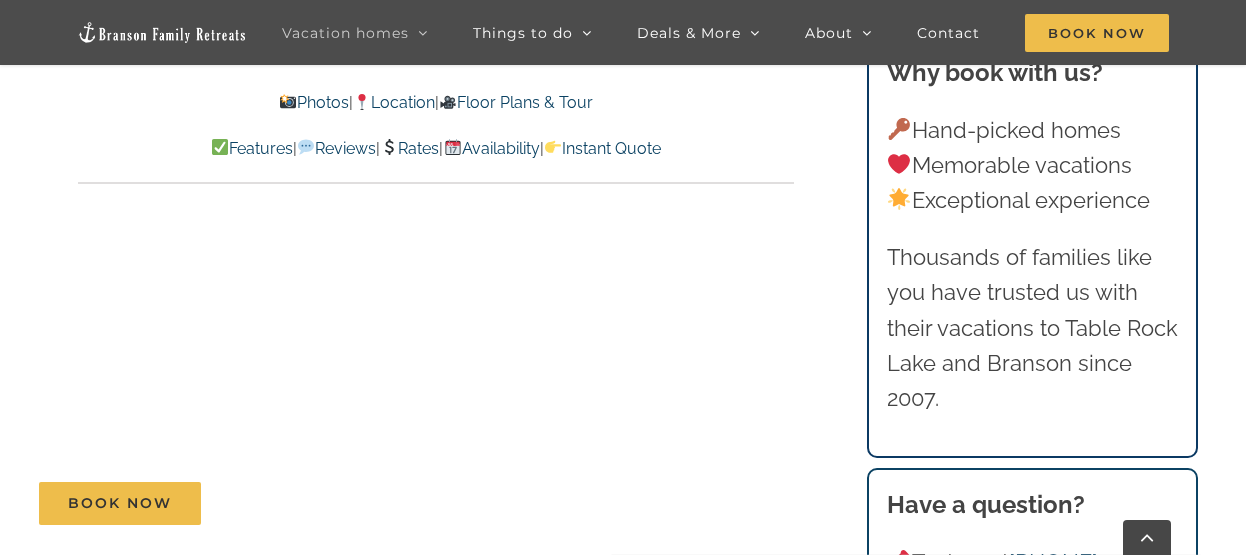 scroll, scrollTop: 12766, scrollLeft: 0, axis: vertical 